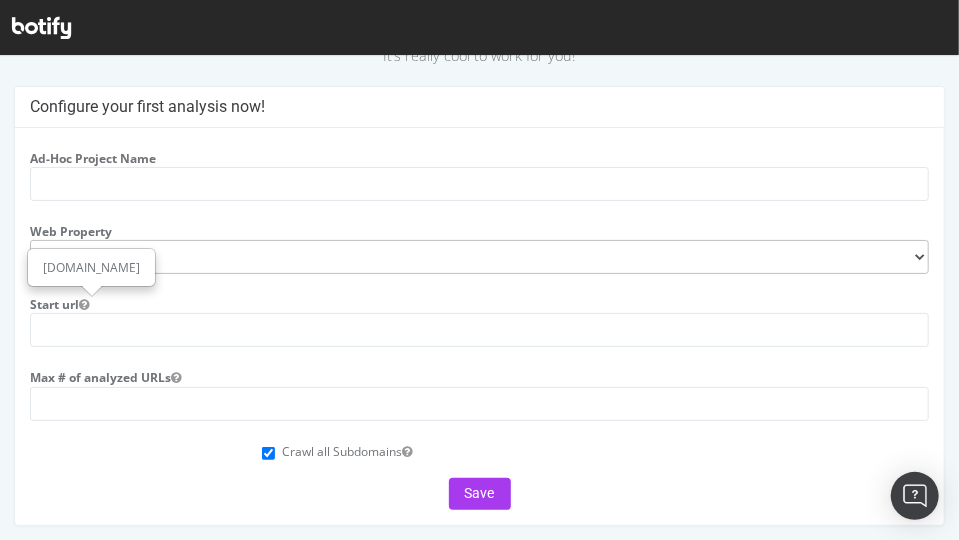 scroll, scrollTop: 98, scrollLeft: 0, axis: vertical 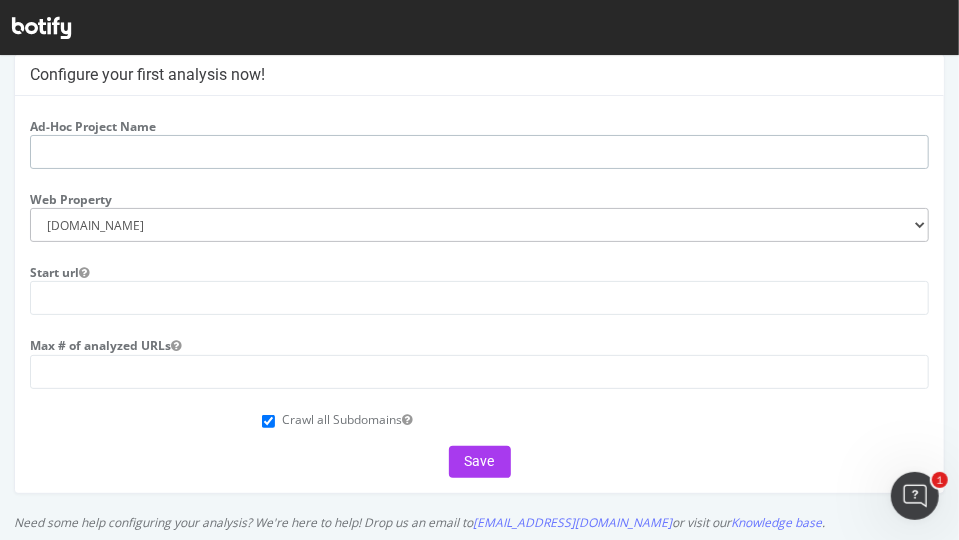click at bounding box center (479, 151) 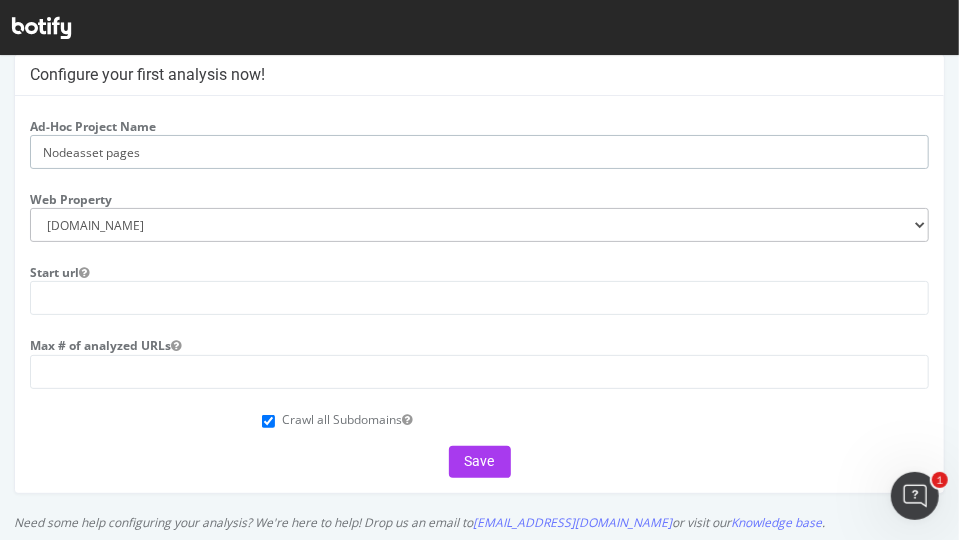 type on "Nodeasset pages" 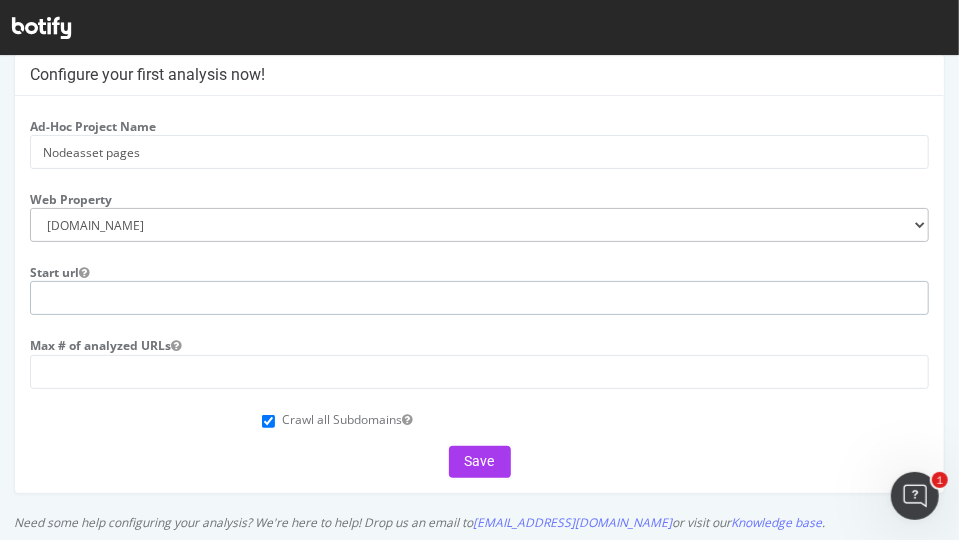 click at bounding box center (479, 297) 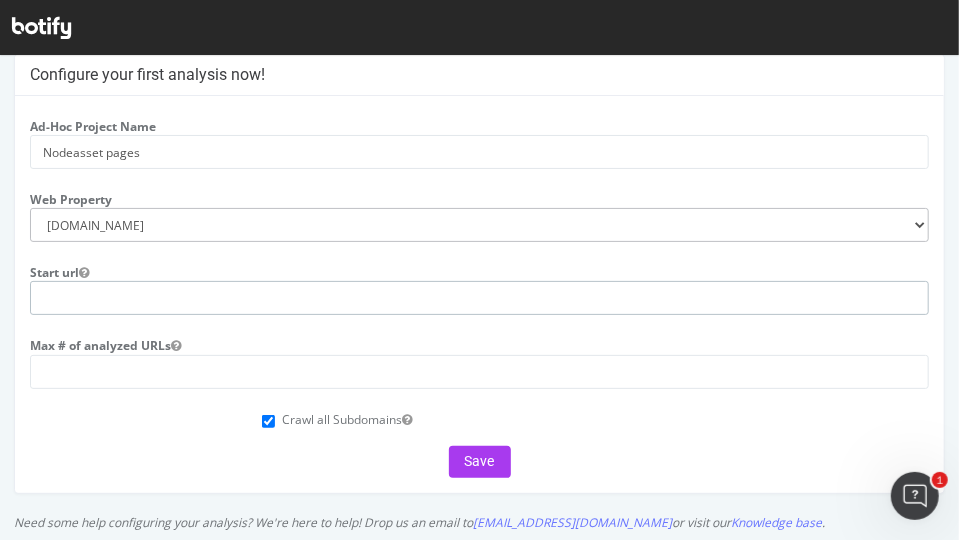 type on "[DOMAIN_NAME]" 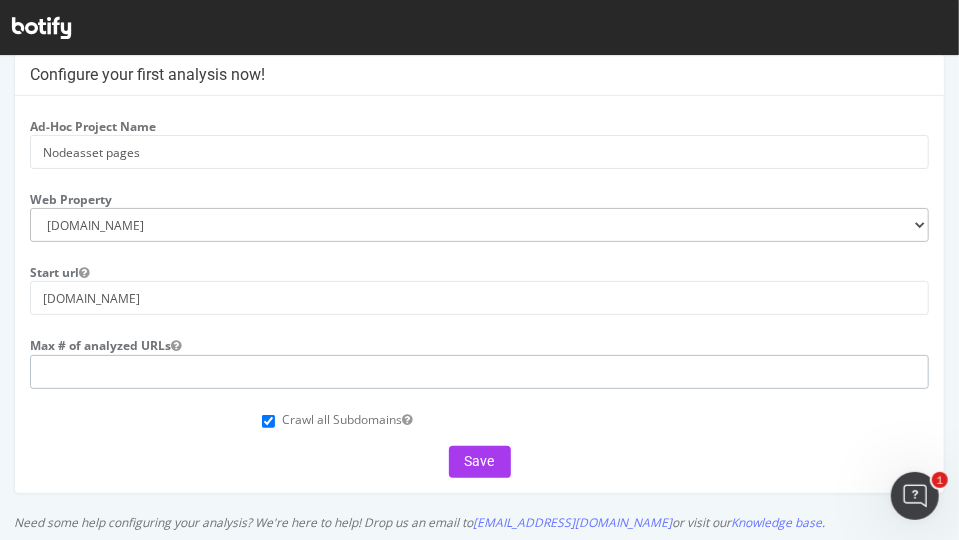 click at bounding box center [479, 371] 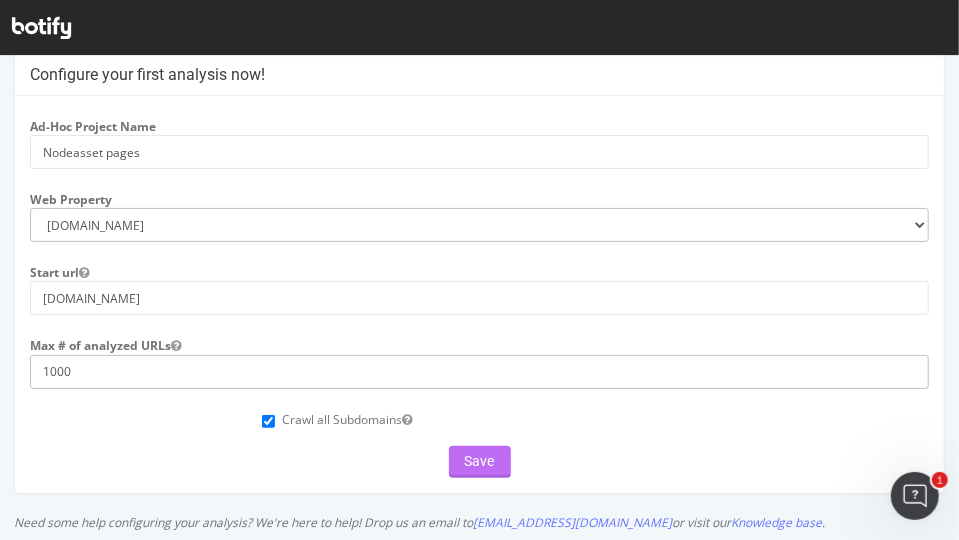 type on "1000" 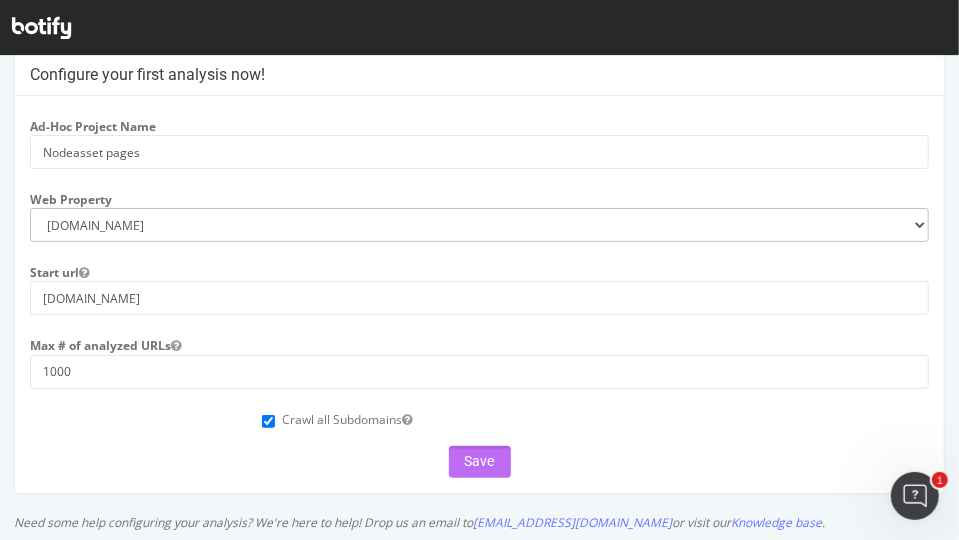 click on "Save" at bounding box center [480, 461] 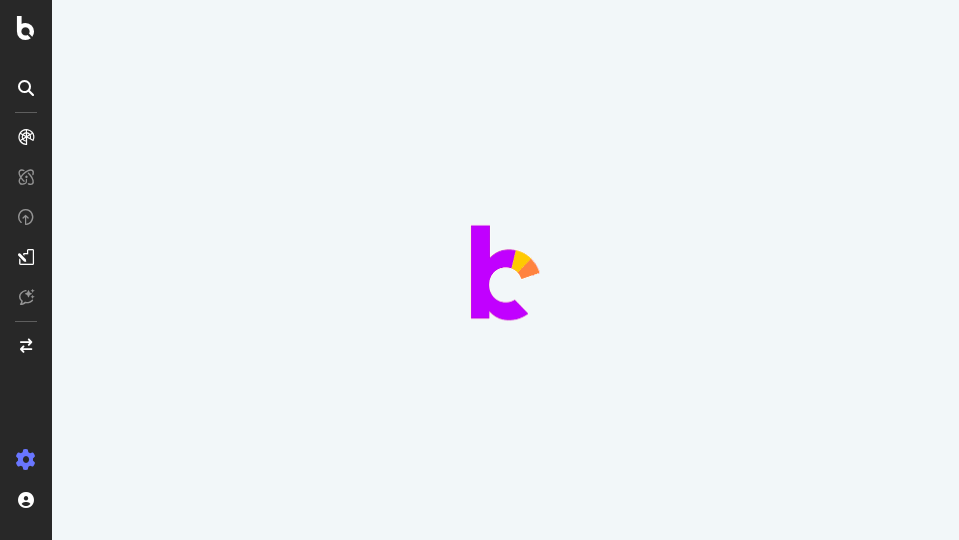 scroll, scrollTop: 0, scrollLeft: 0, axis: both 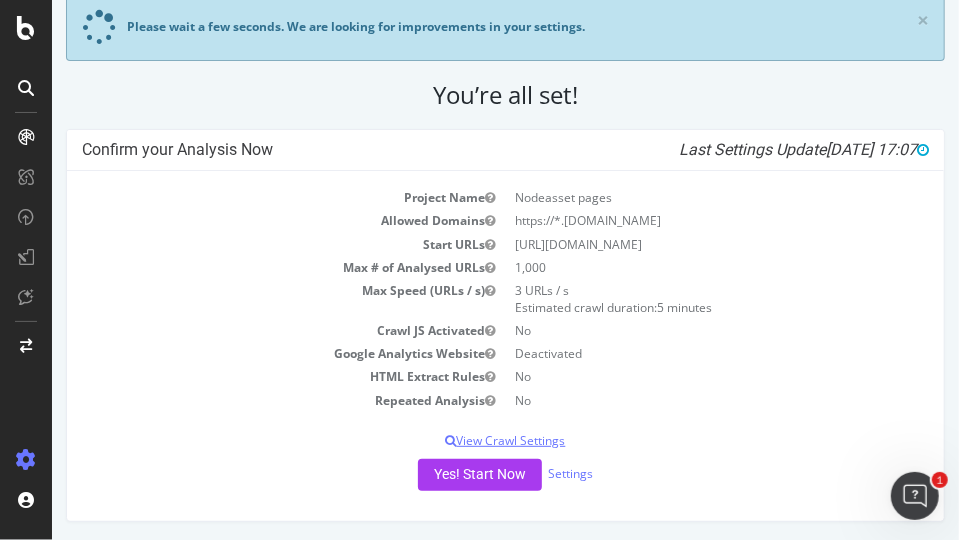 click on "View Crawl Settings" at bounding box center (504, 440) 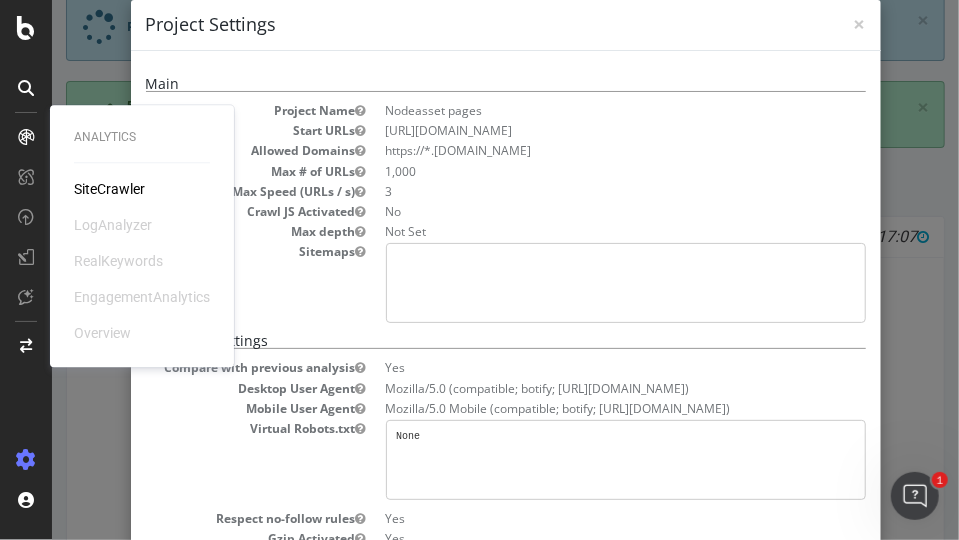 scroll, scrollTop: 0, scrollLeft: 0, axis: both 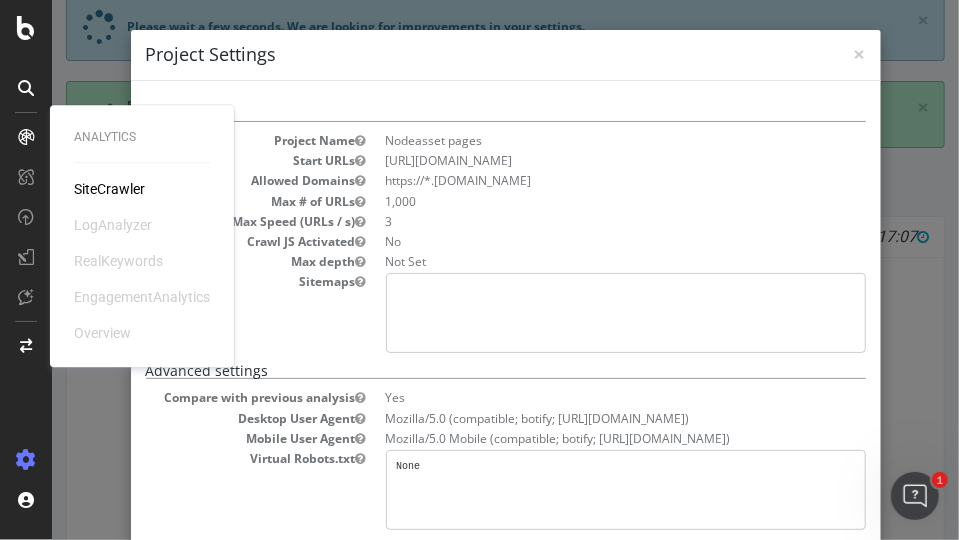 click on "Project Name
Nodeasset pages Start URLs
https://nbcnews.com
Allowed Domains
https://*.nbcnews.com Max # of URLs
1,000 Max Speed (URLs / s)
3
Crawl JS Activated
No Max depth
Not Set
Sitemaps" at bounding box center [505, 242] 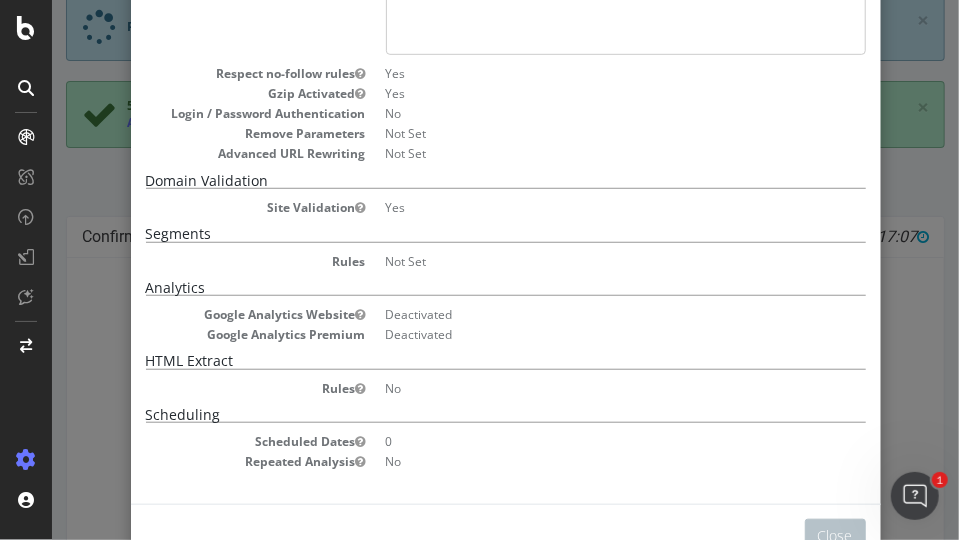 scroll, scrollTop: 528, scrollLeft: 0, axis: vertical 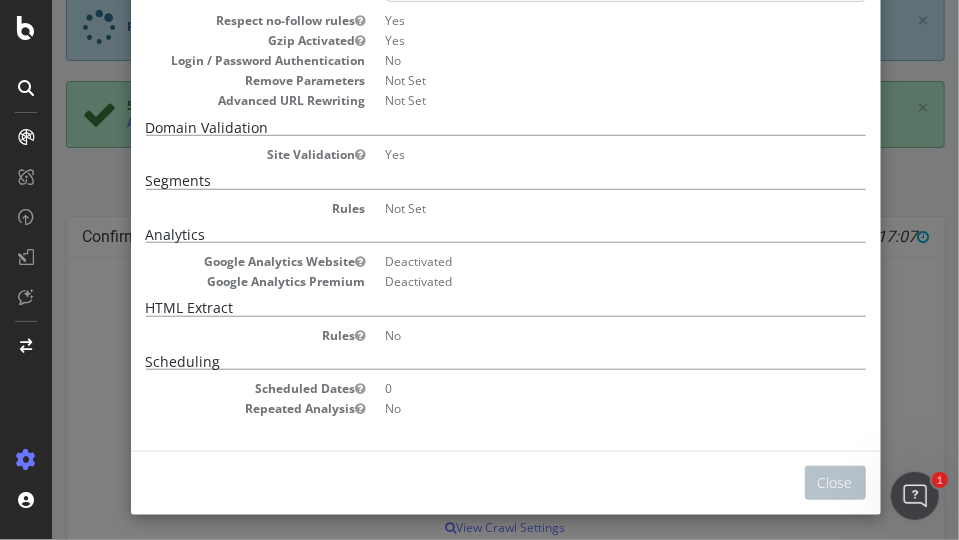 click on "× Close
Project Settings
Main Project Name
Nodeasset pages Start URLs
https://nbcnews.com
Allowed Domains
https://*.nbcnews.com Max # of URLs
1,000 Max Speed (URLs / s)
3
Crawl JS Activated
No Max depth
Not Set
Sitemaps
Advanced settings Compare with previous analysis
Yes Desktop User Agent
Mozilla/5.0 (compatible; botify; http://botify.com) Mobile User Agent
Mozilla/5.0 Mobile (compatible; botify; http://botify.com) Virtual Robots.txt
None Respect no-follow rules
Yes Gzip Activated
Yes Login / Password Authentication
No
Remove Parameters
Not Set
Advanced URL Rewriting
Not Set
Domain Validation Site Validation
Yes Segments Rules
Not Set
Analytics HTML Extract 0 No" at bounding box center [504, 270] 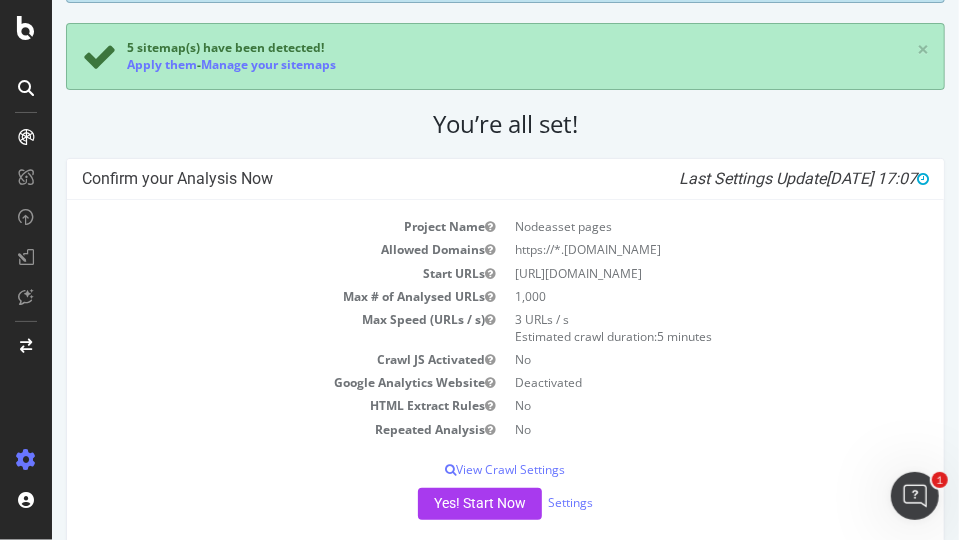 scroll, scrollTop: 194, scrollLeft: 0, axis: vertical 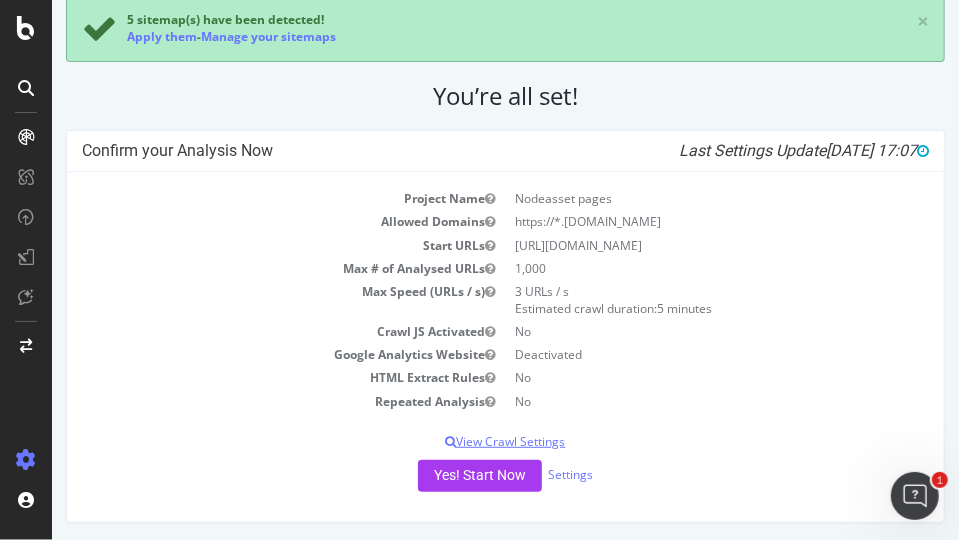 click on "View Crawl Settings" at bounding box center [504, 441] 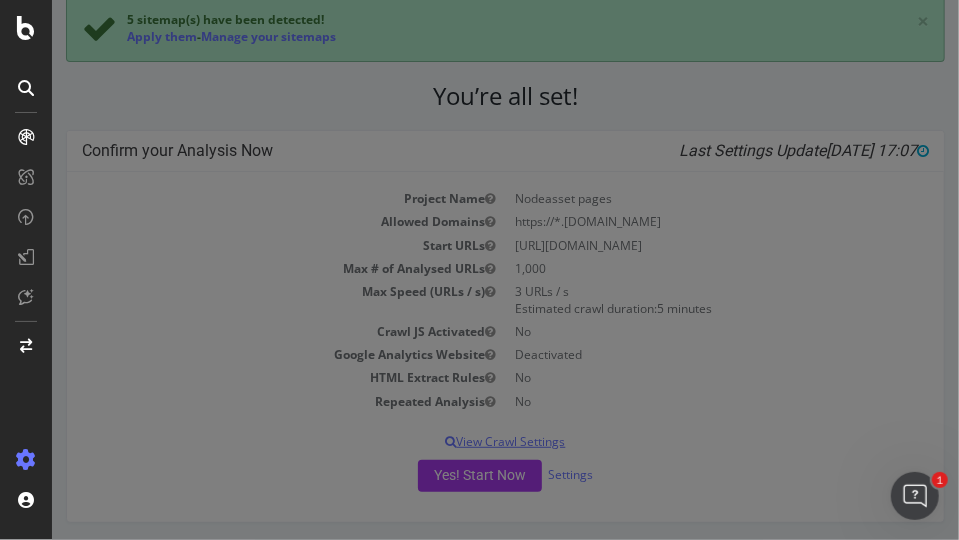 scroll, scrollTop: 0, scrollLeft: 0, axis: both 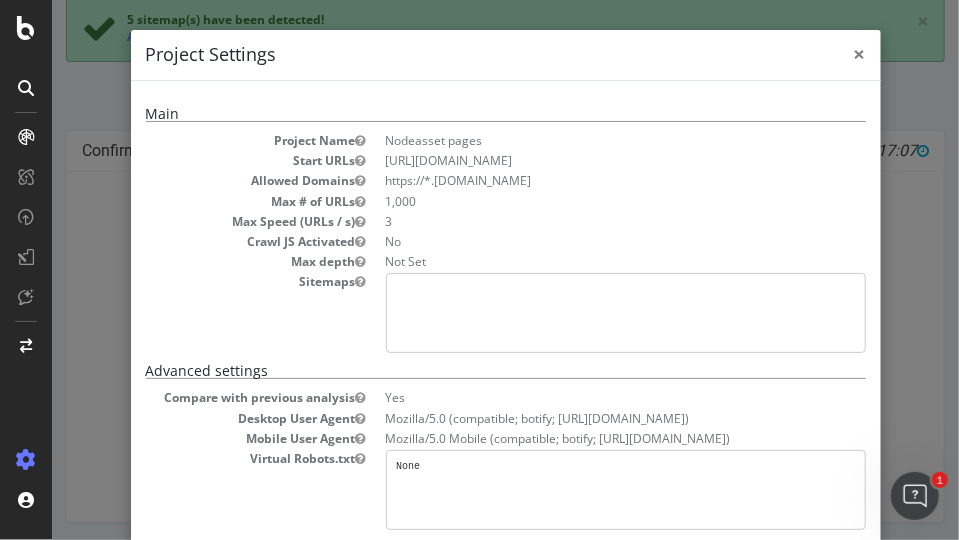 click on "×" at bounding box center [859, 54] 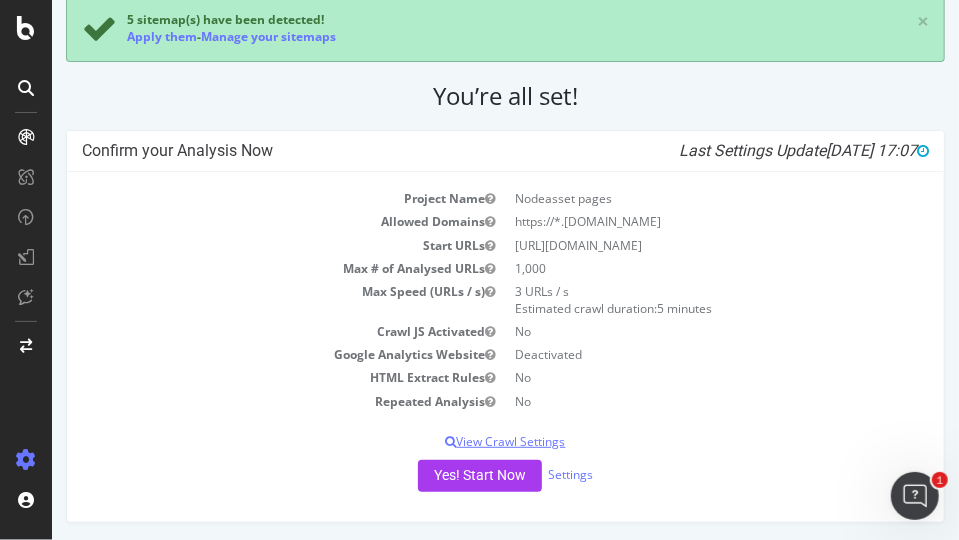 click on "View Crawl Settings" at bounding box center [504, 441] 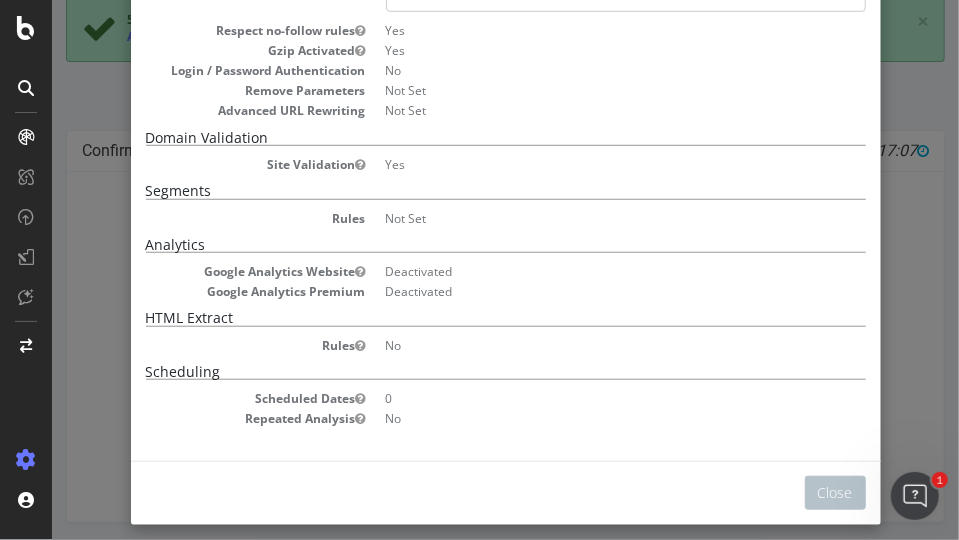 scroll, scrollTop: 528, scrollLeft: 0, axis: vertical 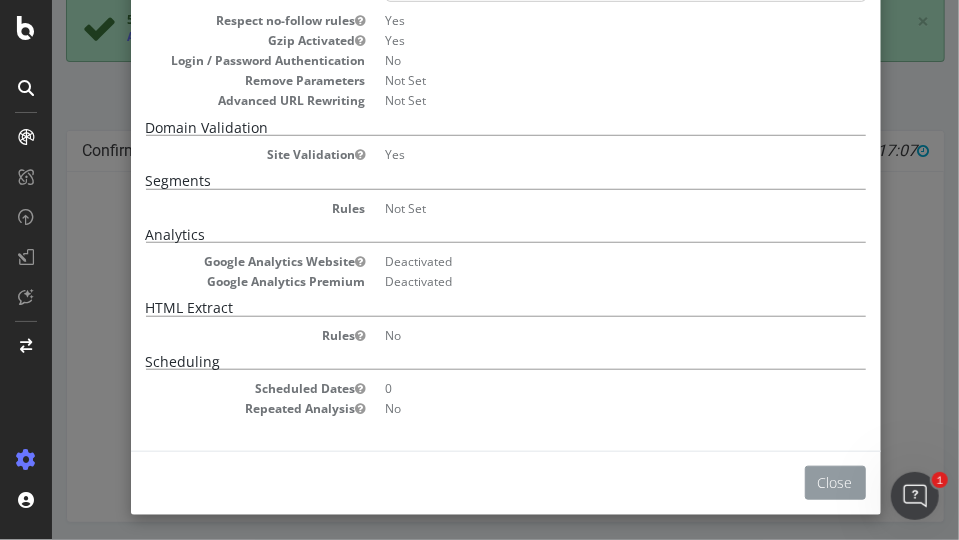 click on "Close" at bounding box center (834, 483) 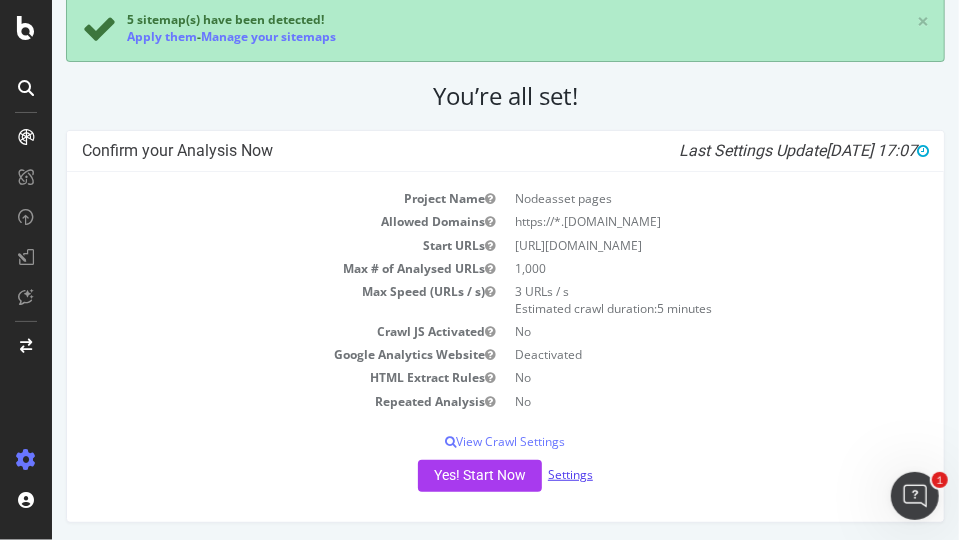 click on "Settings" at bounding box center (569, 474) 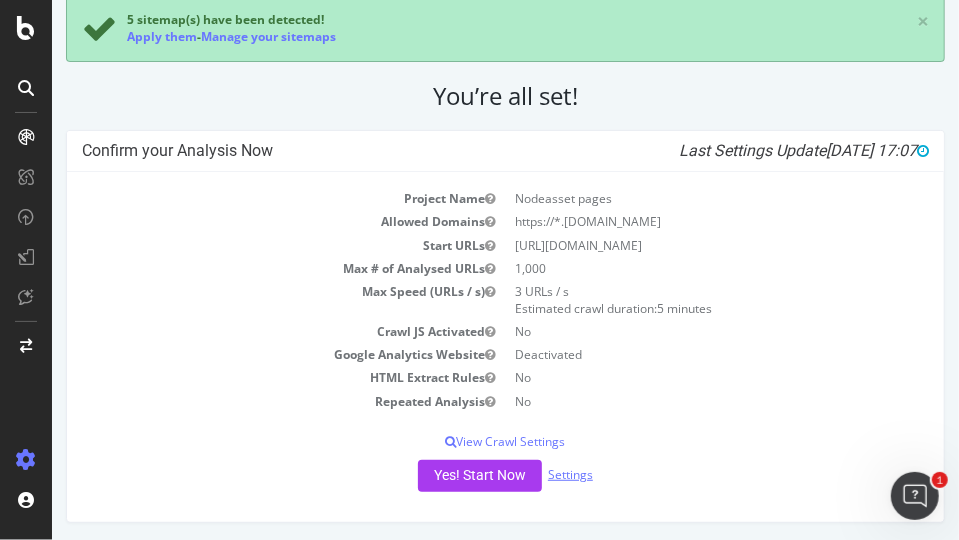 scroll, scrollTop: 0, scrollLeft: 0, axis: both 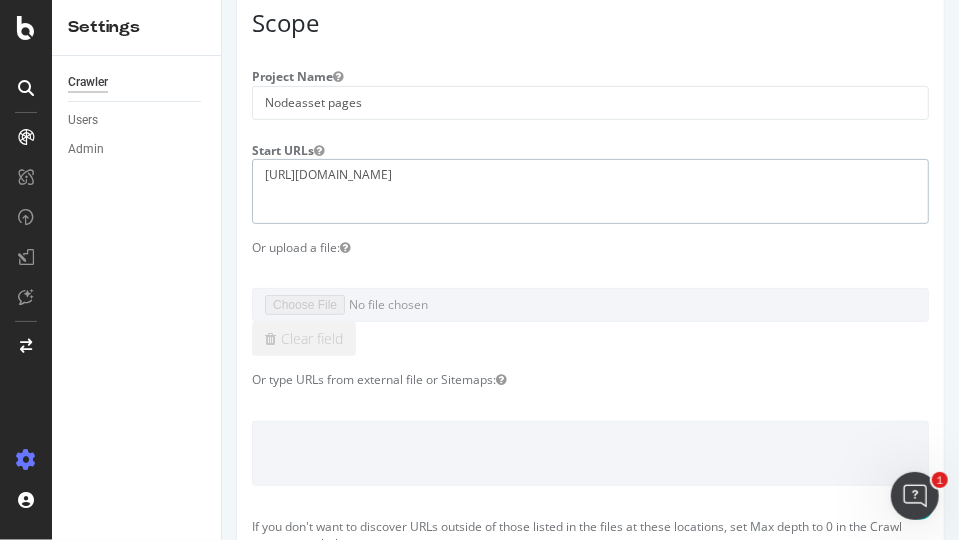 drag, startPoint x: 394, startPoint y: 167, endPoint x: 129, endPoint y: 173, distance: 265.0679 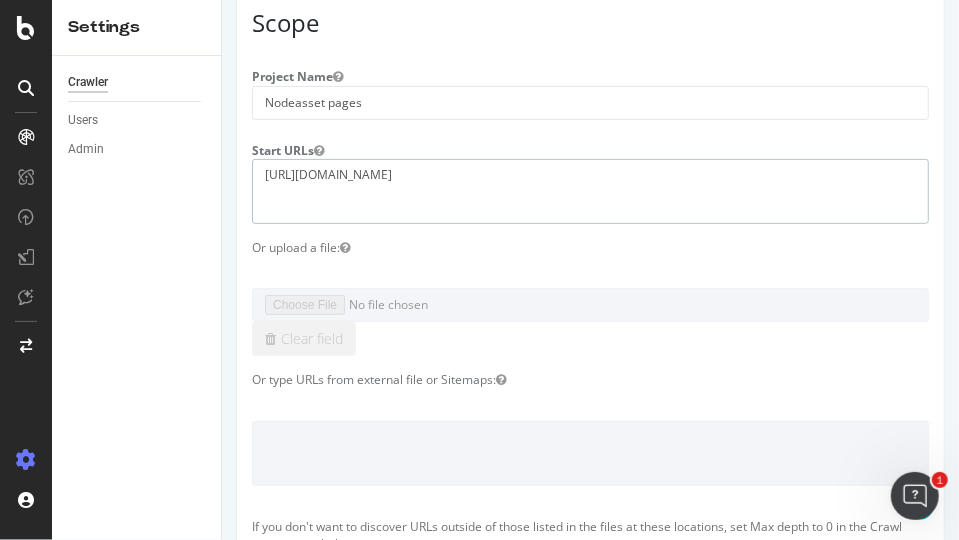 click on "Nodeasset pages
× 5 sitemap(s) have been detected! Apply them  -  Manage your sitemaps ×
Main
Advanced Settings
Domain Validation
HTML Extract
Scheduling
Scope Project Name
Nodeasset pages Start URLs
https://nbcnews.com Or upload a file:
Clear field
Or type URLs from external file or Sitemaps:
If you don't want to discover URLs outside of those listed in the files at these locations, set Max depth to 0 in the Crawl parameters below.
Fill only one of the three fields above
Crawl Configuration
You can configure User Agent in  Advanced Settings .
Mobile/Responsive Desktop Advanced Allowed Domains" at bounding box center [589, 937] 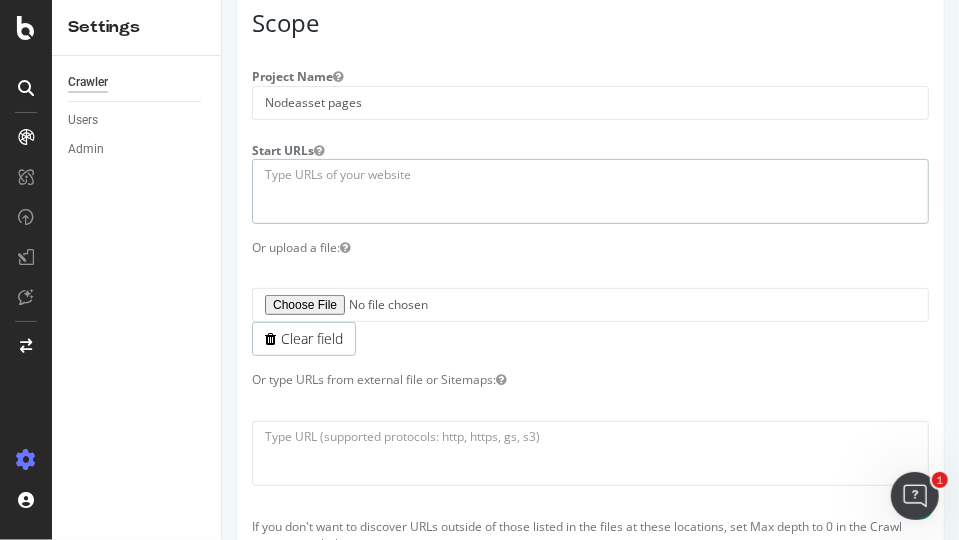 type 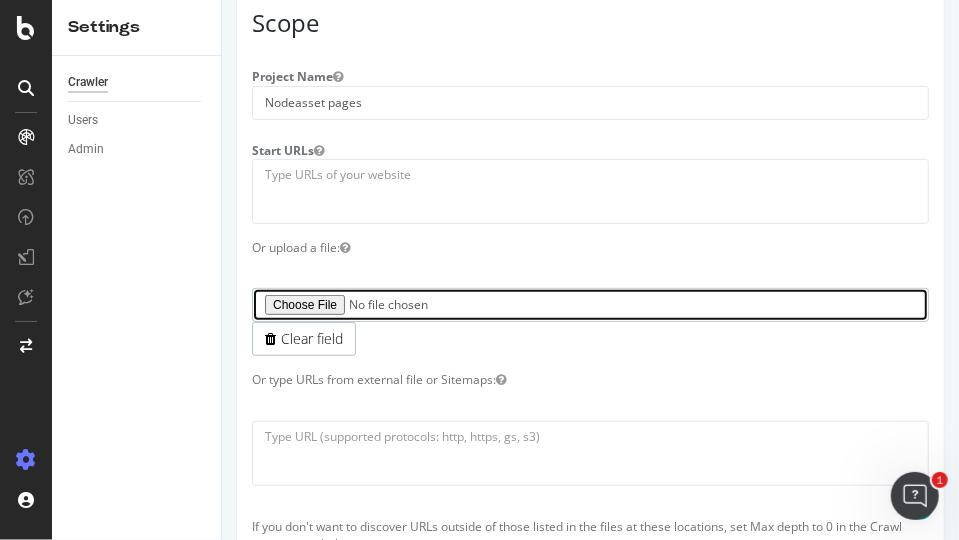 click at bounding box center (589, 305) 